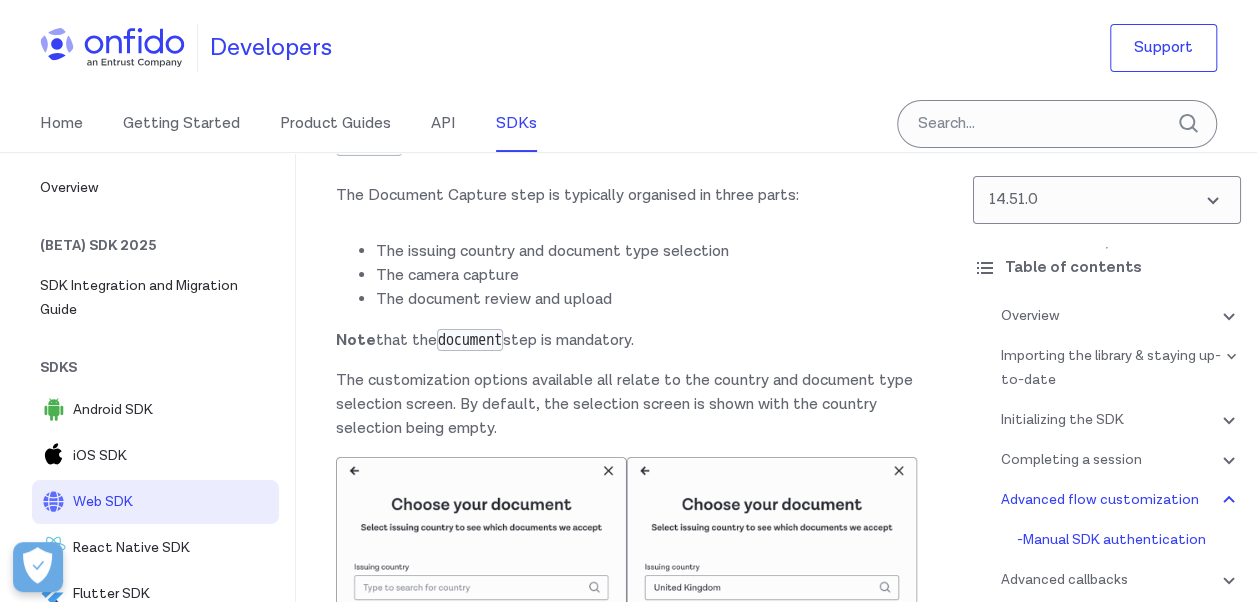 scroll, scrollTop: 30272, scrollLeft: 0, axis: vertical 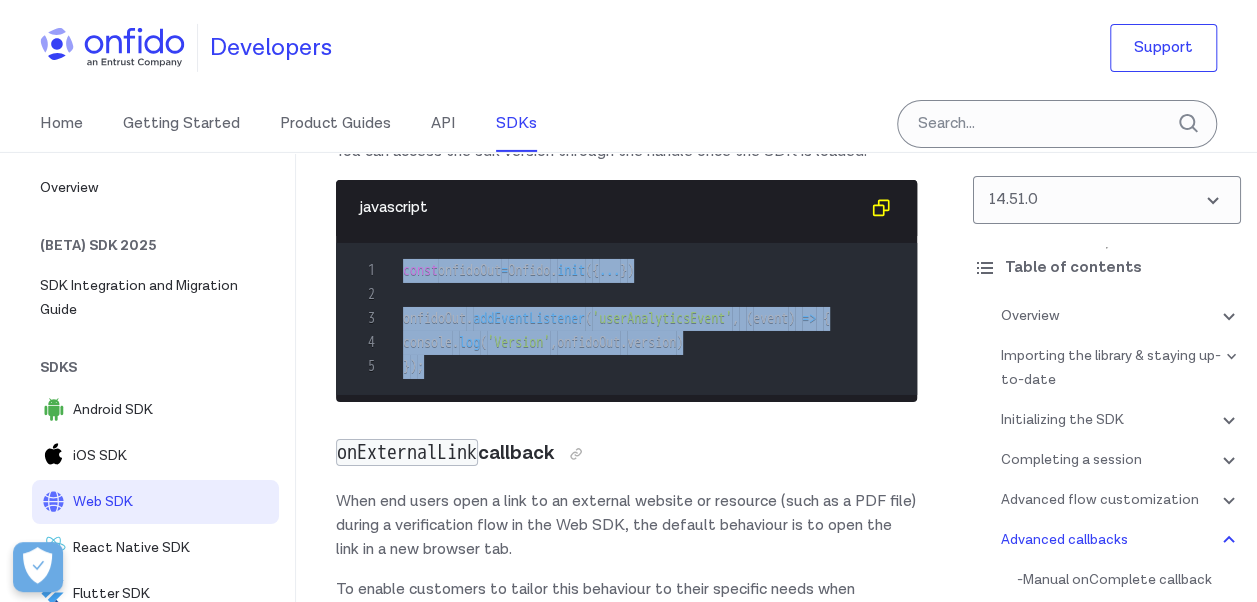 drag, startPoint x: 438, startPoint y: 447, endPoint x: 406, endPoint y: 354, distance: 98.35141 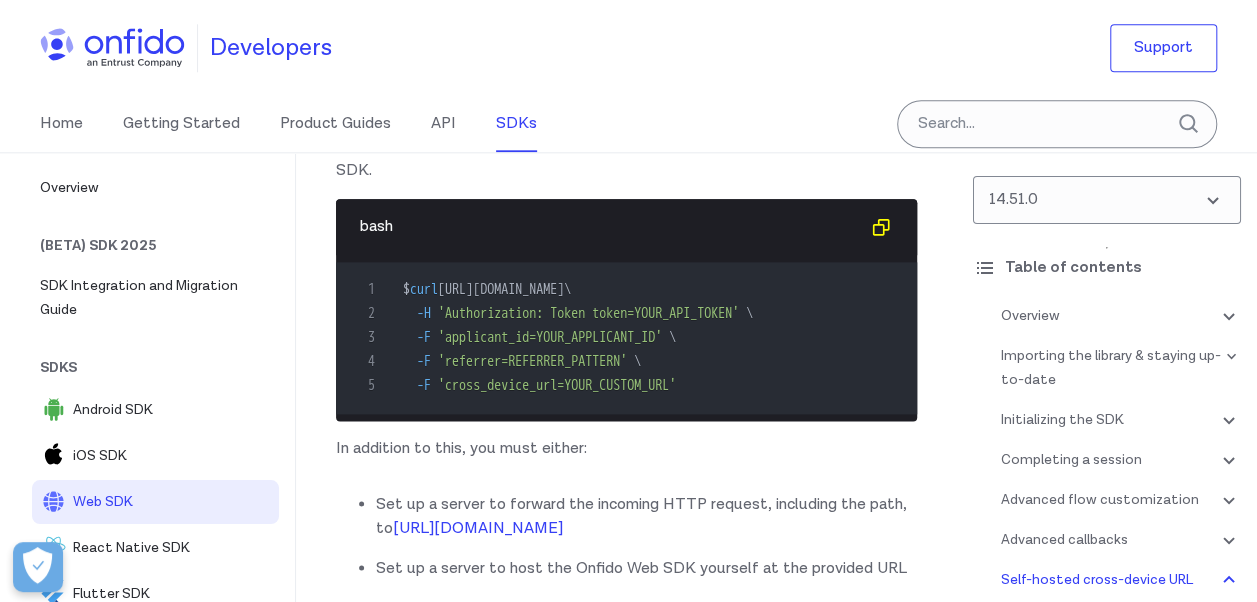 scroll, scrollTop: 53894, scrollLeft: 0, axis: vertical 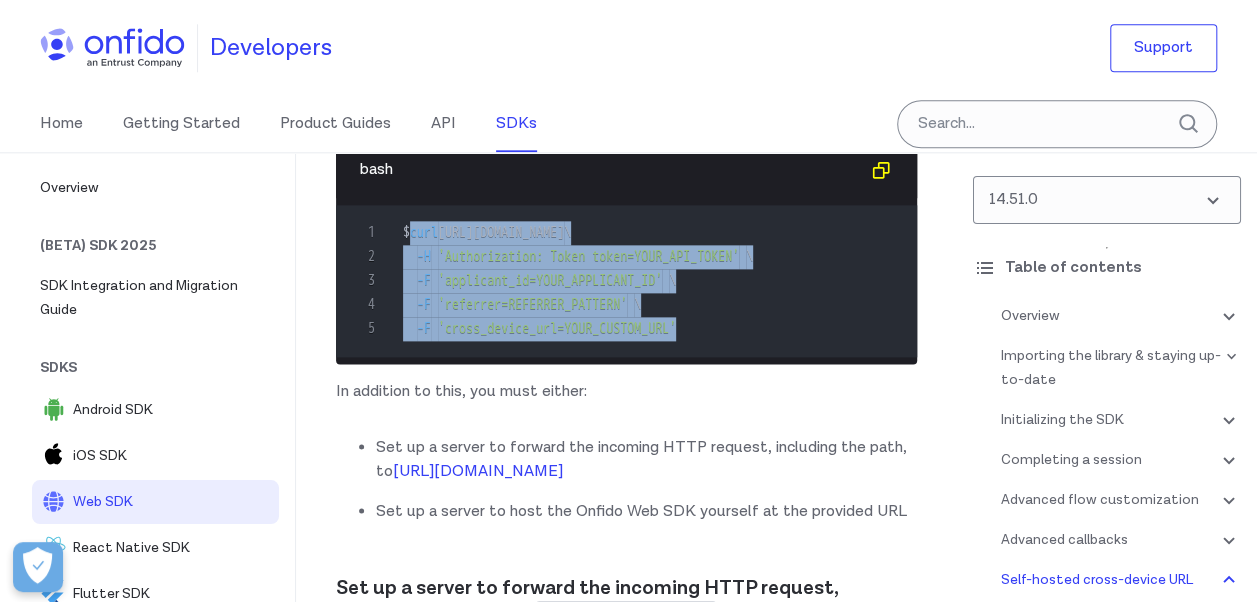 drag, startPoint x: 706, startPoint y: 481, endPoint x: 410, endPoint y: 394, distance: 308.52066 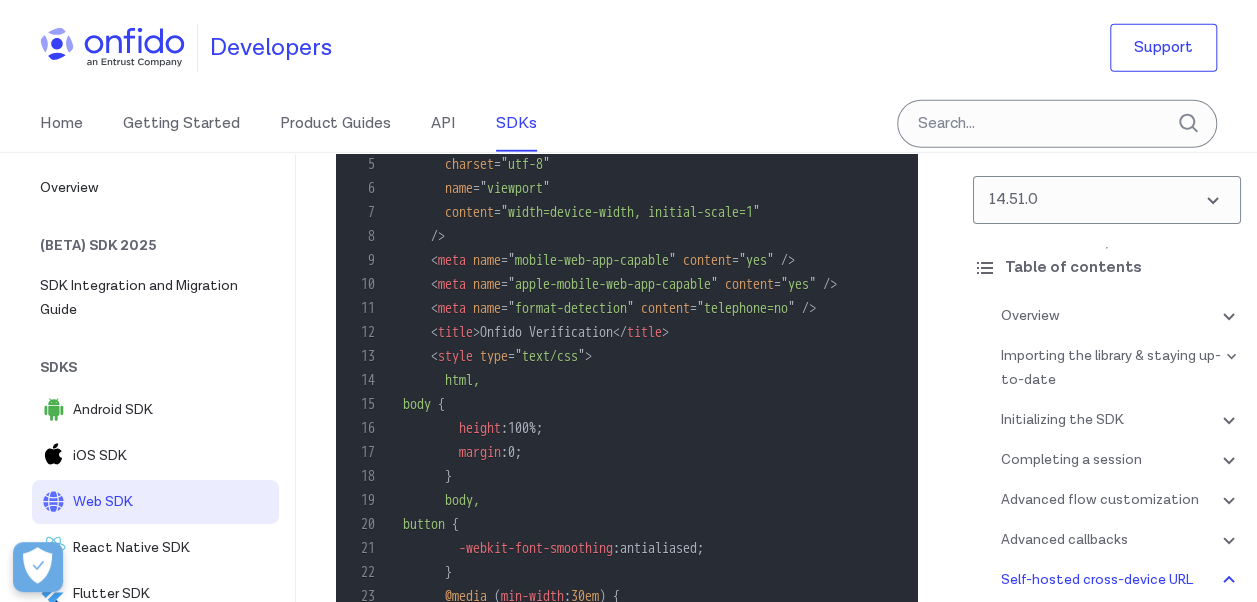 scroll, scrollTop: 55672, scrollLeft: 0, axis: vertical 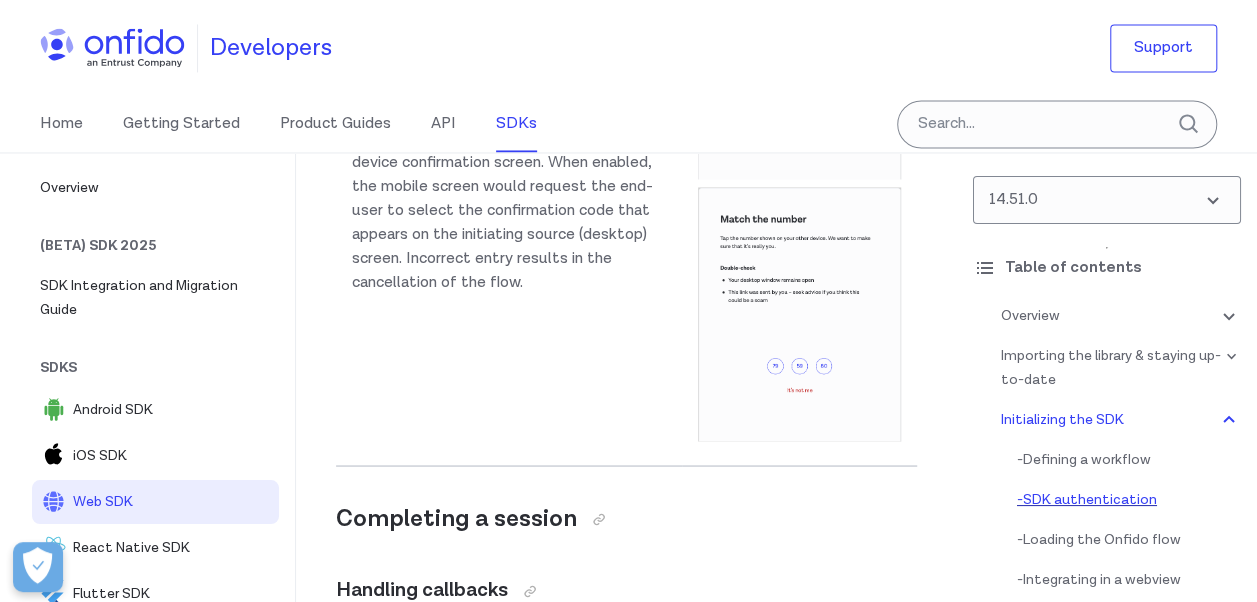 click on "-  SDK authentication" at bounding box center (1129, 500) 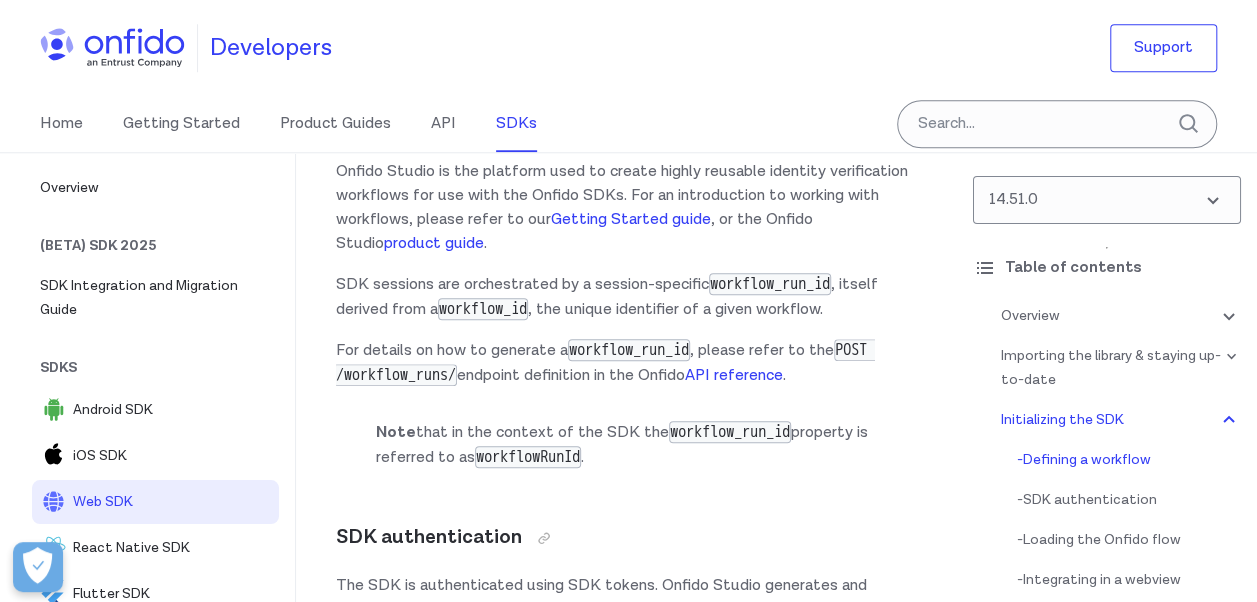 scroll, scrollTop: 4648, scrollLeft: 0, axis: vertical 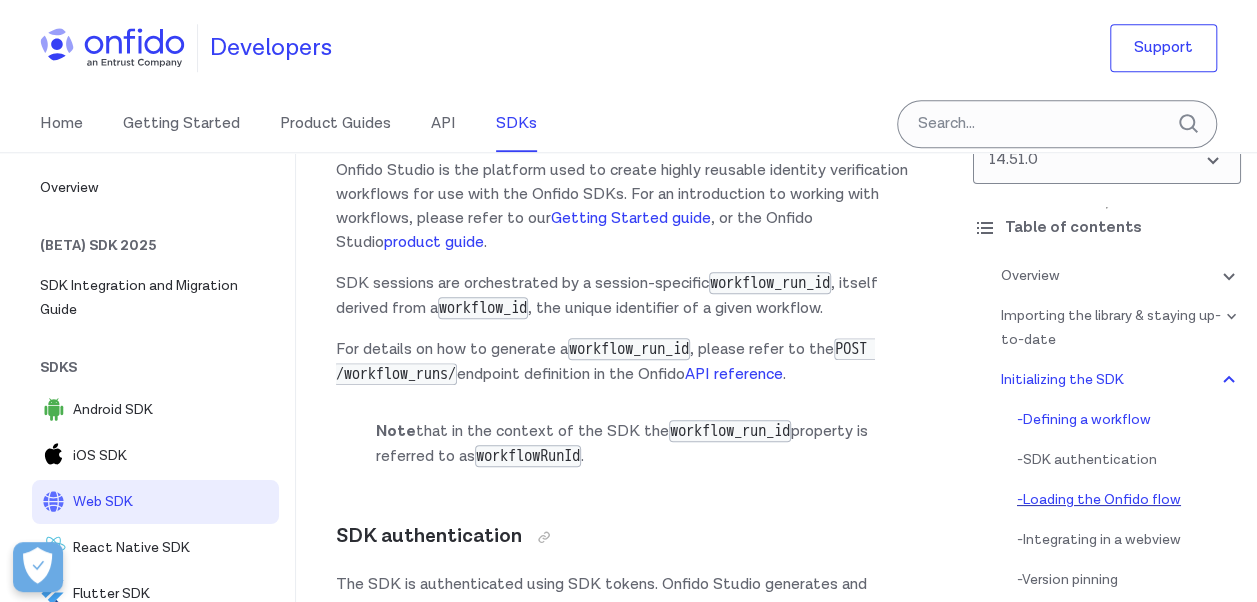 click on "-  Loading the Onfido flow" at bounding box center [1129, 500] 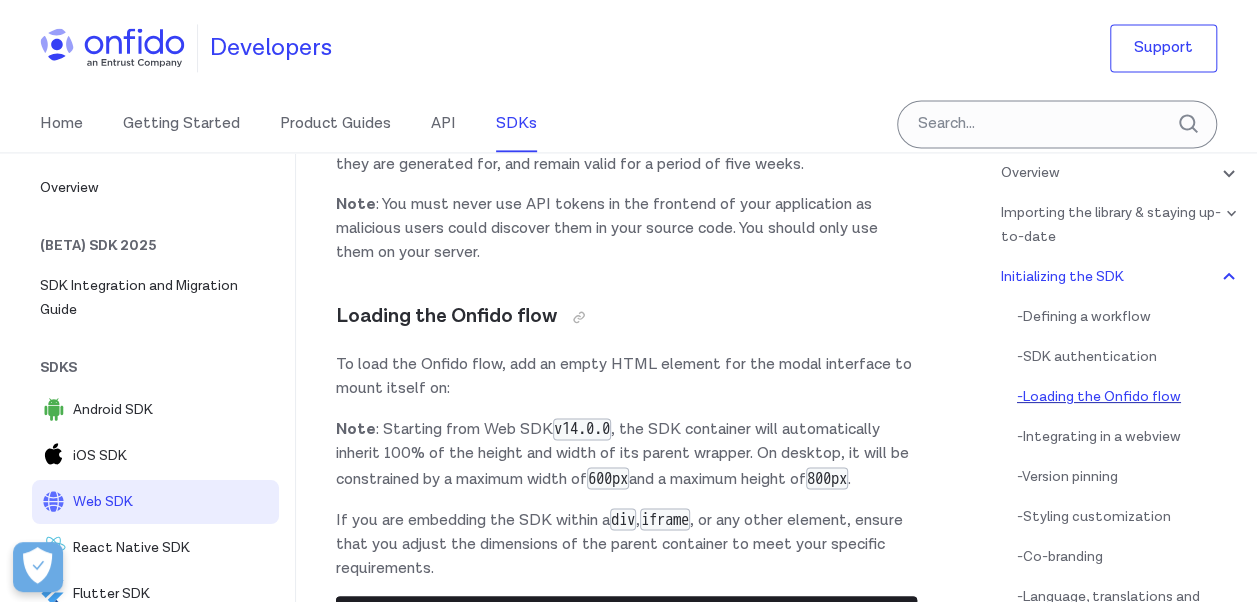 scroll, scrollTop: 146, scrollLeft: 0, axis: vertical 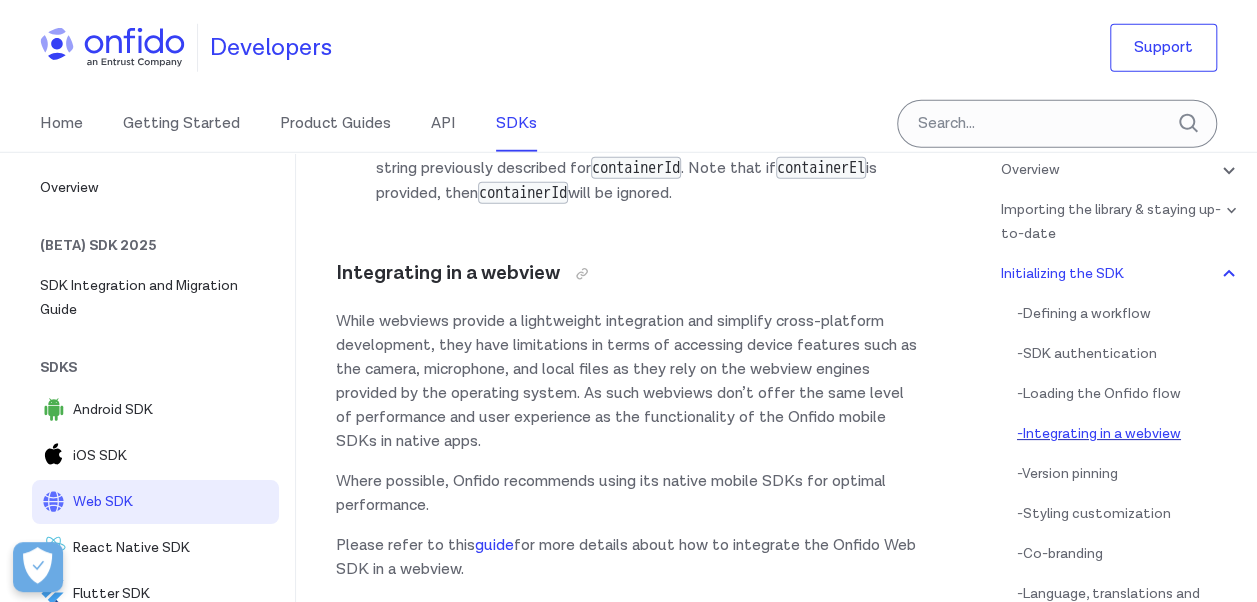click on "-  Integrating in a webview" at bounding box center (1129, 434) 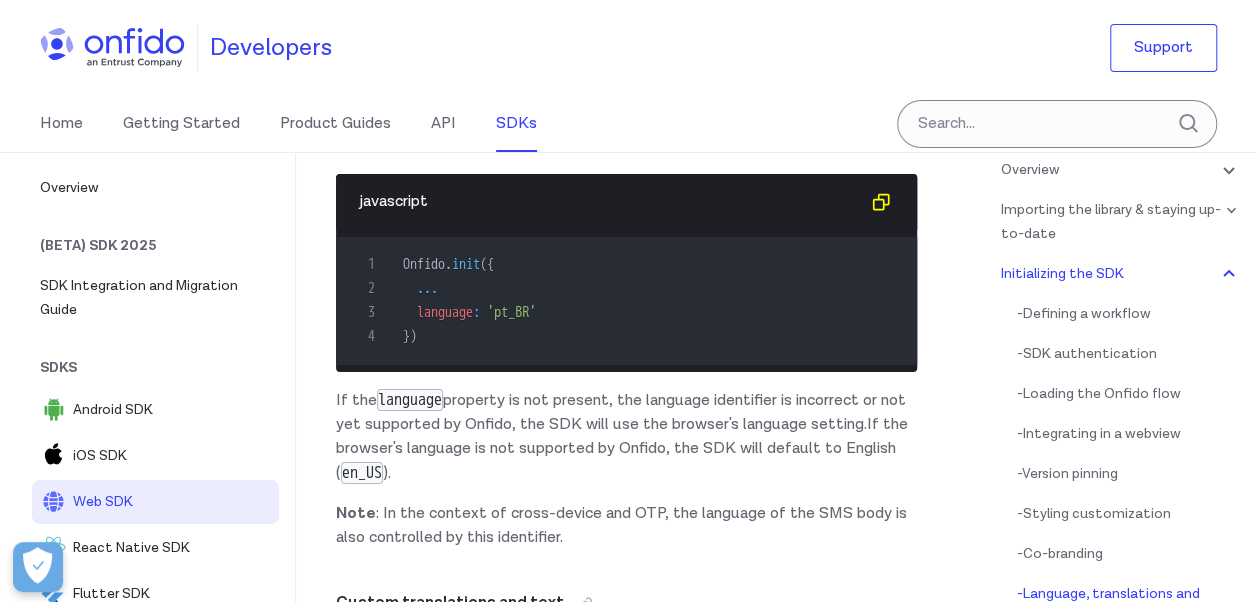 scroll, scrollTop: 11279, scrollLeft: 0, axis: vertical 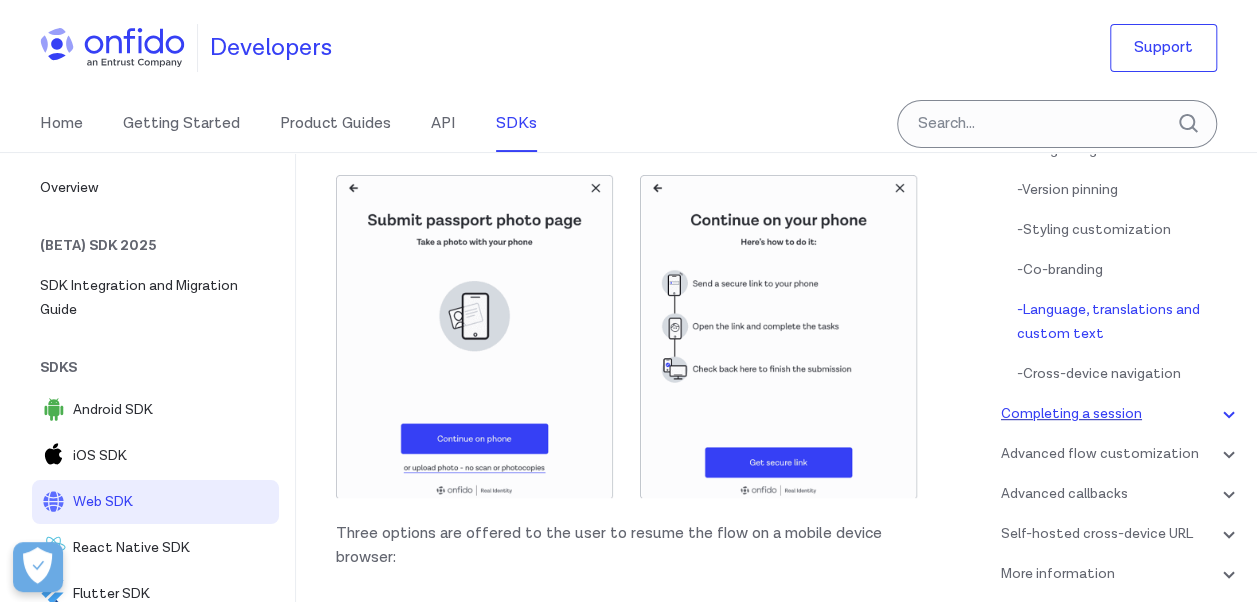 click on "Completing a session" at bounding box center (1121, 414) 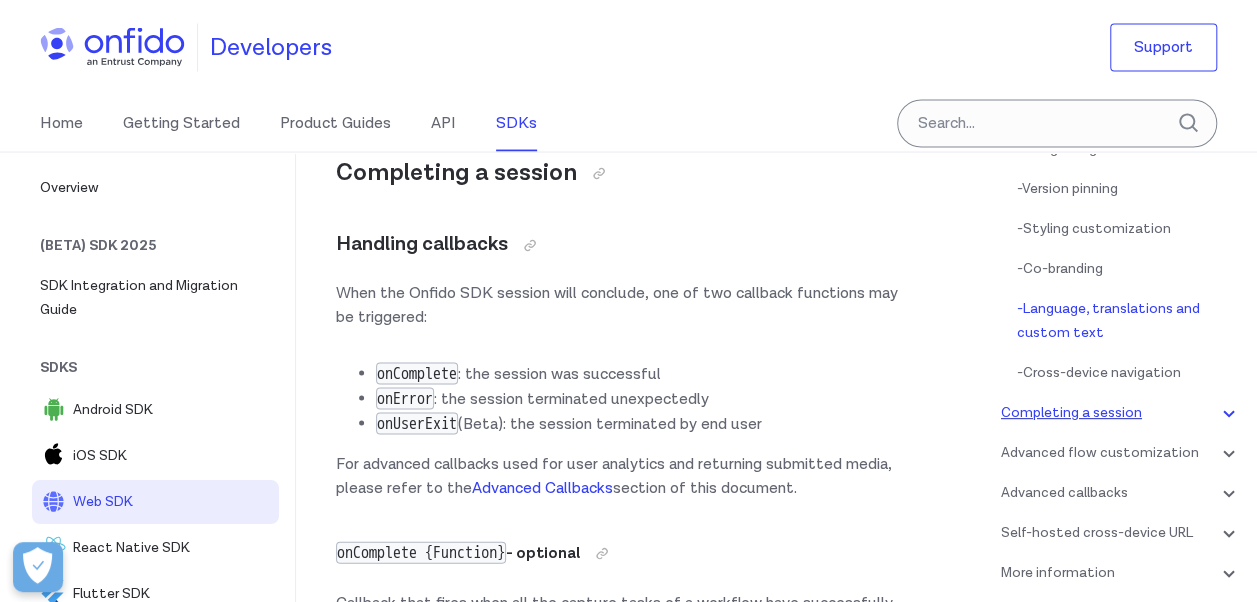 scroll, scrollTop: 293, scrollLeft: 0, axis: vertical 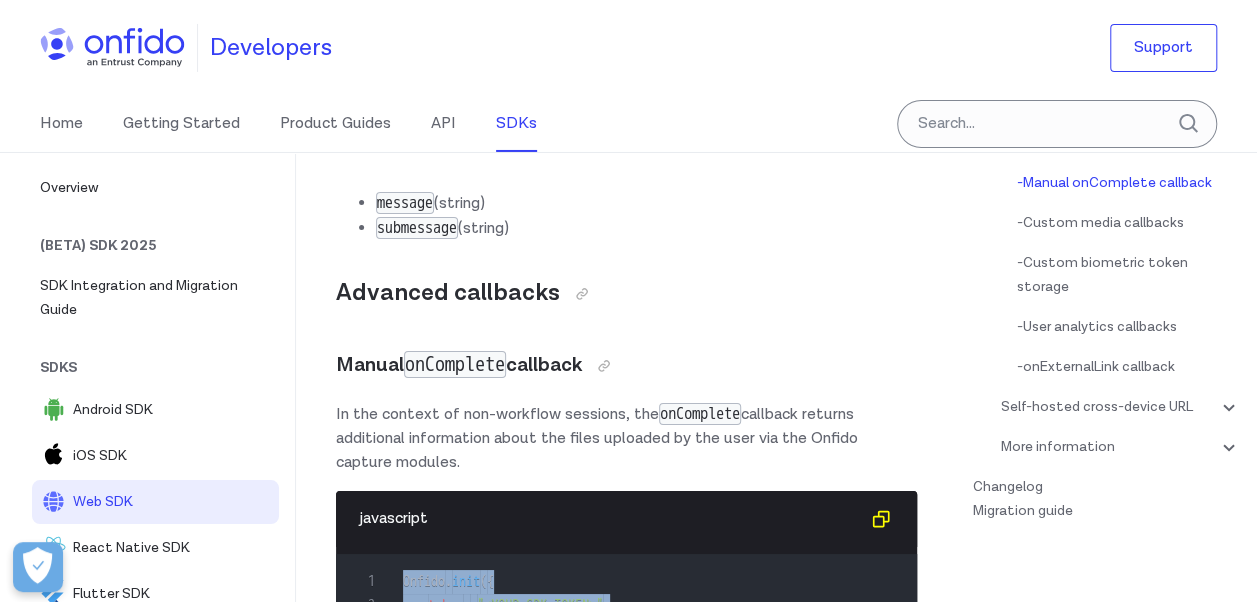 drag, startPoint x: 398, startPoint y: 422, endPoint x: 459, endPoint y: 568, distance: 158.23085 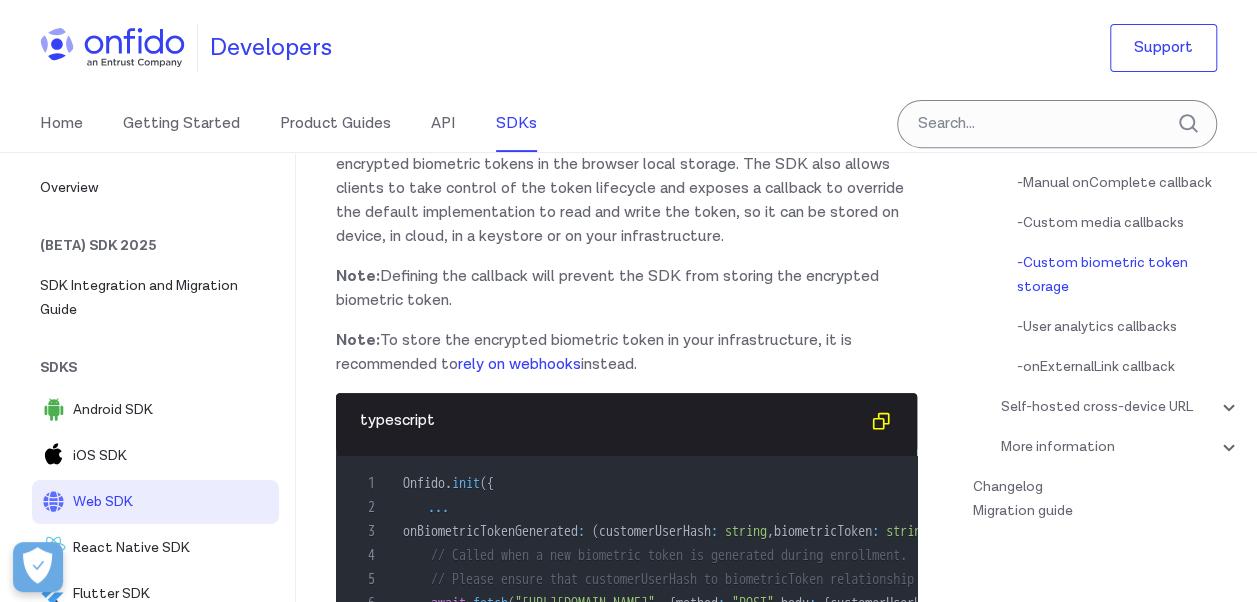 scroll, scrollTop: 49370, scrollLeft: 0, axis: vertical 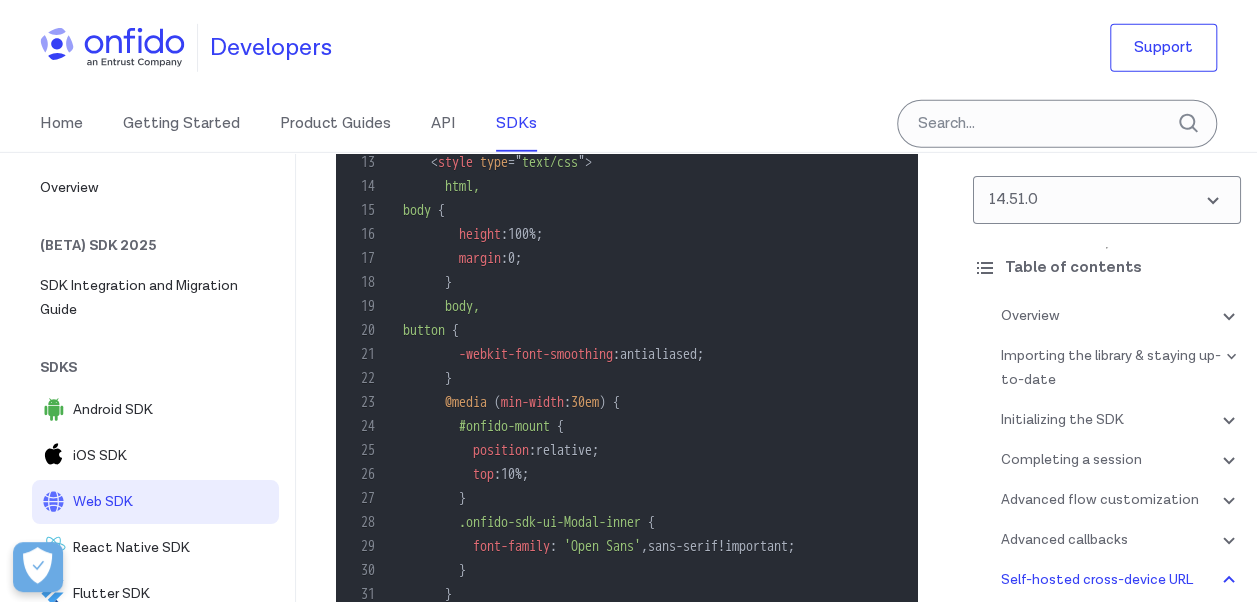 type 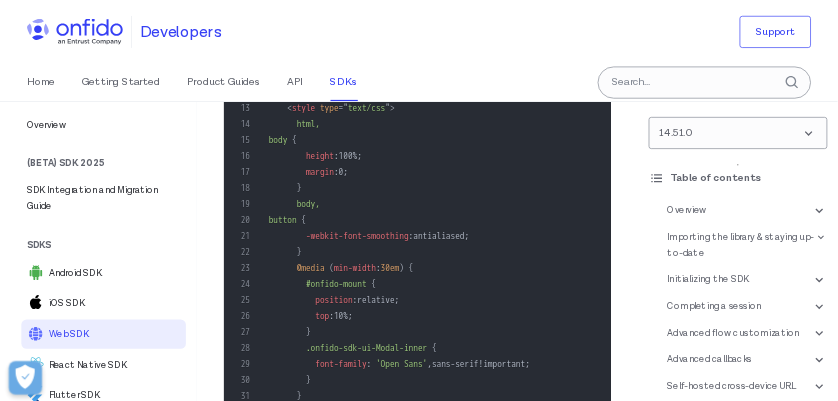 scroll, scrollTop: 54489, scrollLeft: 0, axis: vertical 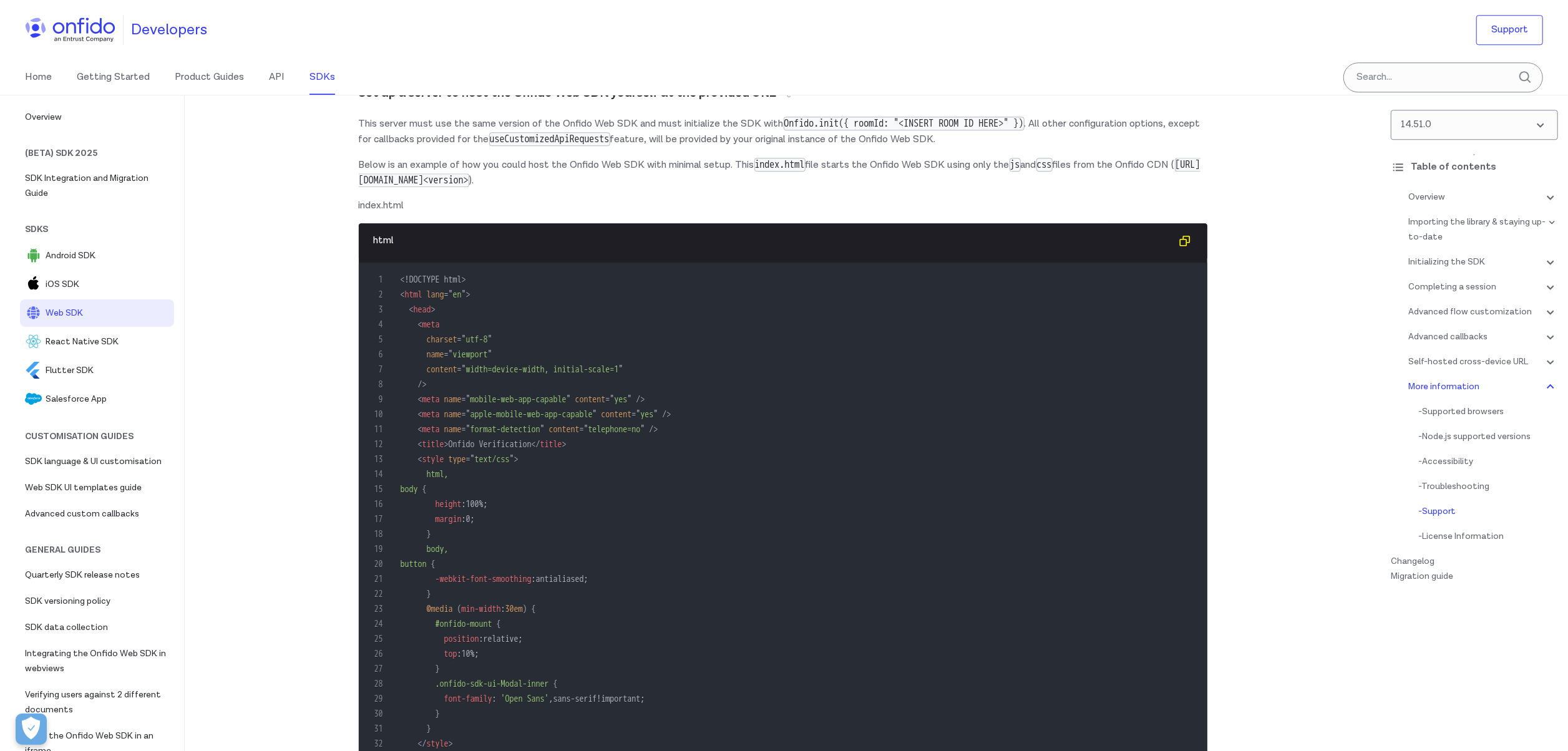 click on "License Information" at bounding box center [783, 2145] 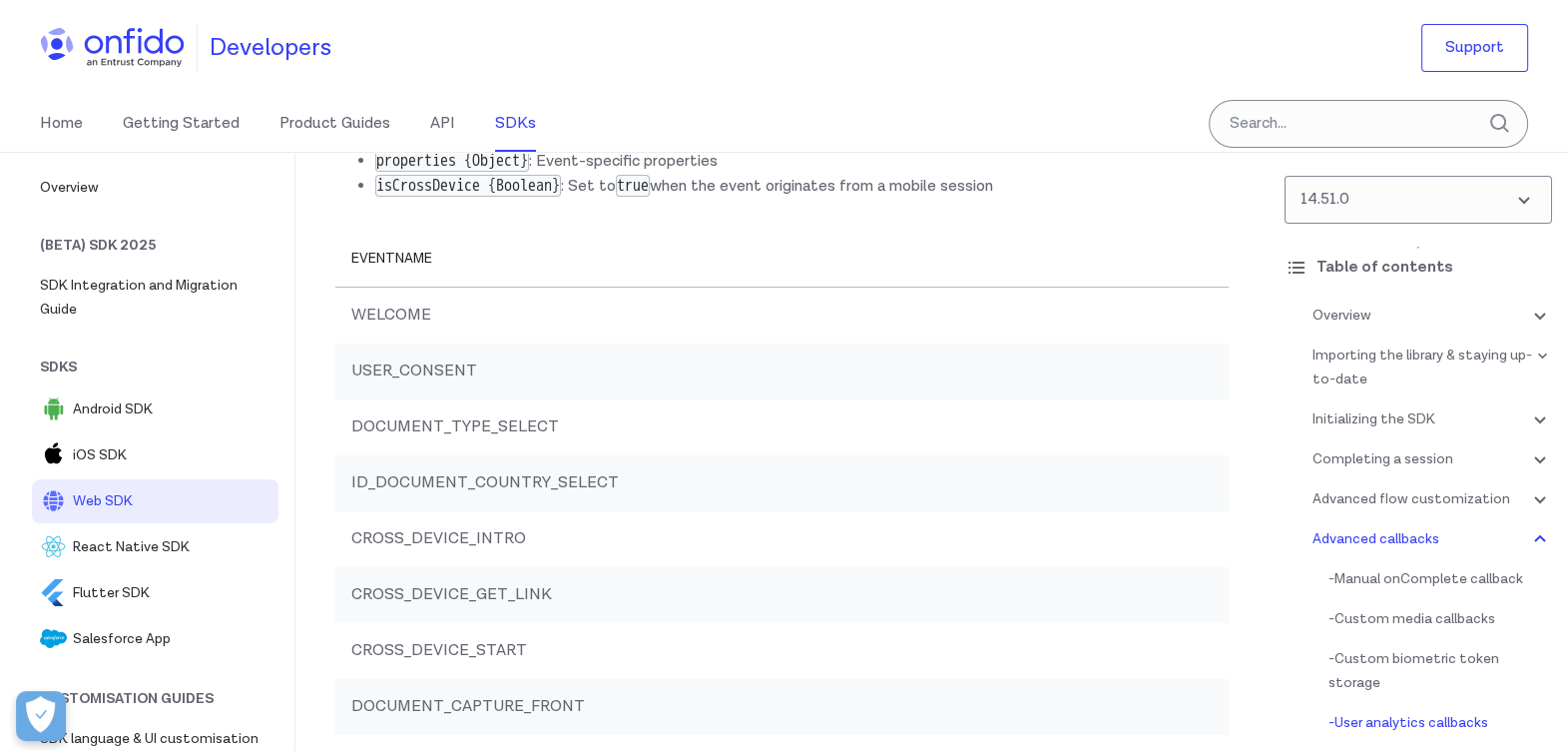 scroll, scrollTop: 47054, scrollLeft: 0, axis: vertical 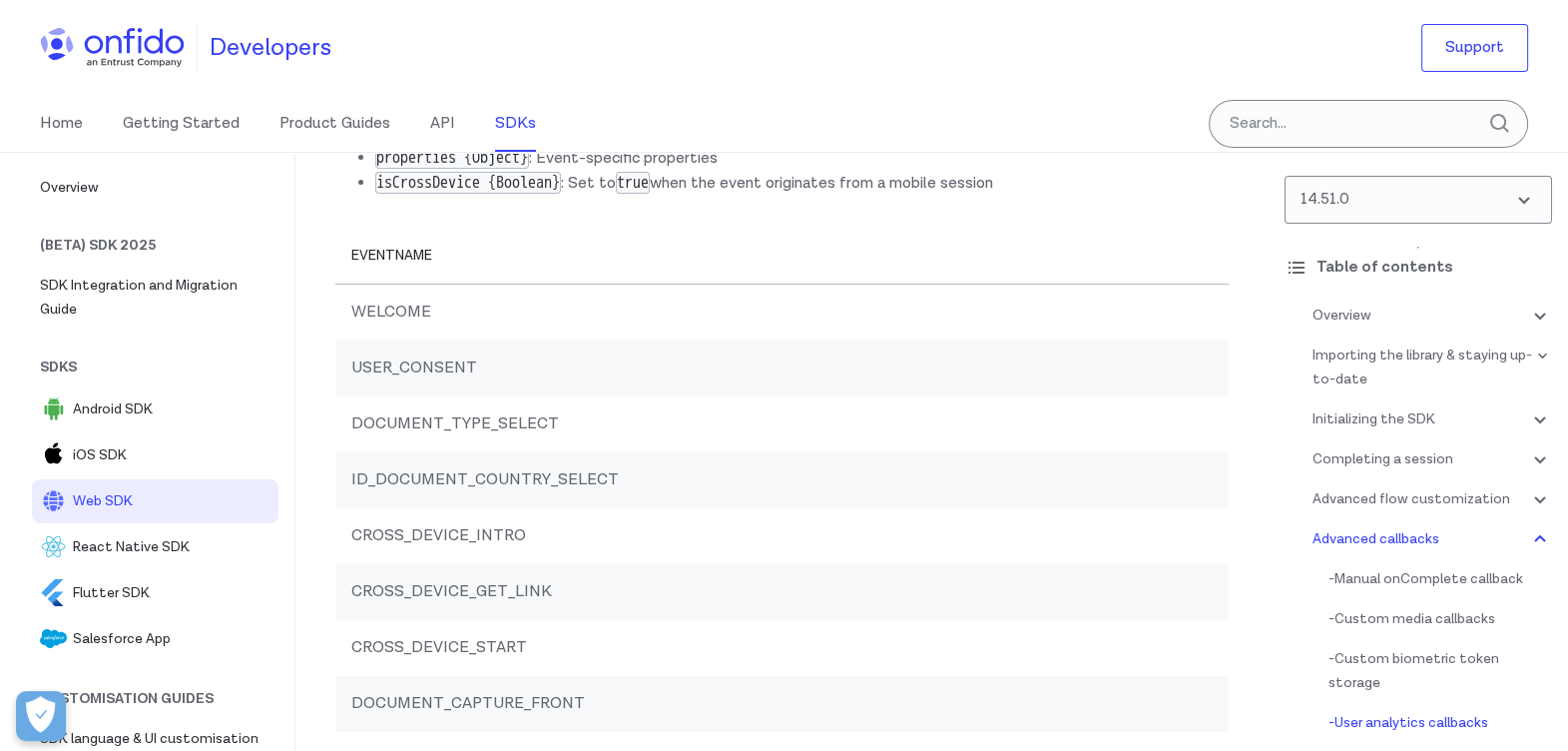 drag, startPoint x: 634, startPoint y: 232, endPoint x: 667, endPoint y: 232, distance: 33 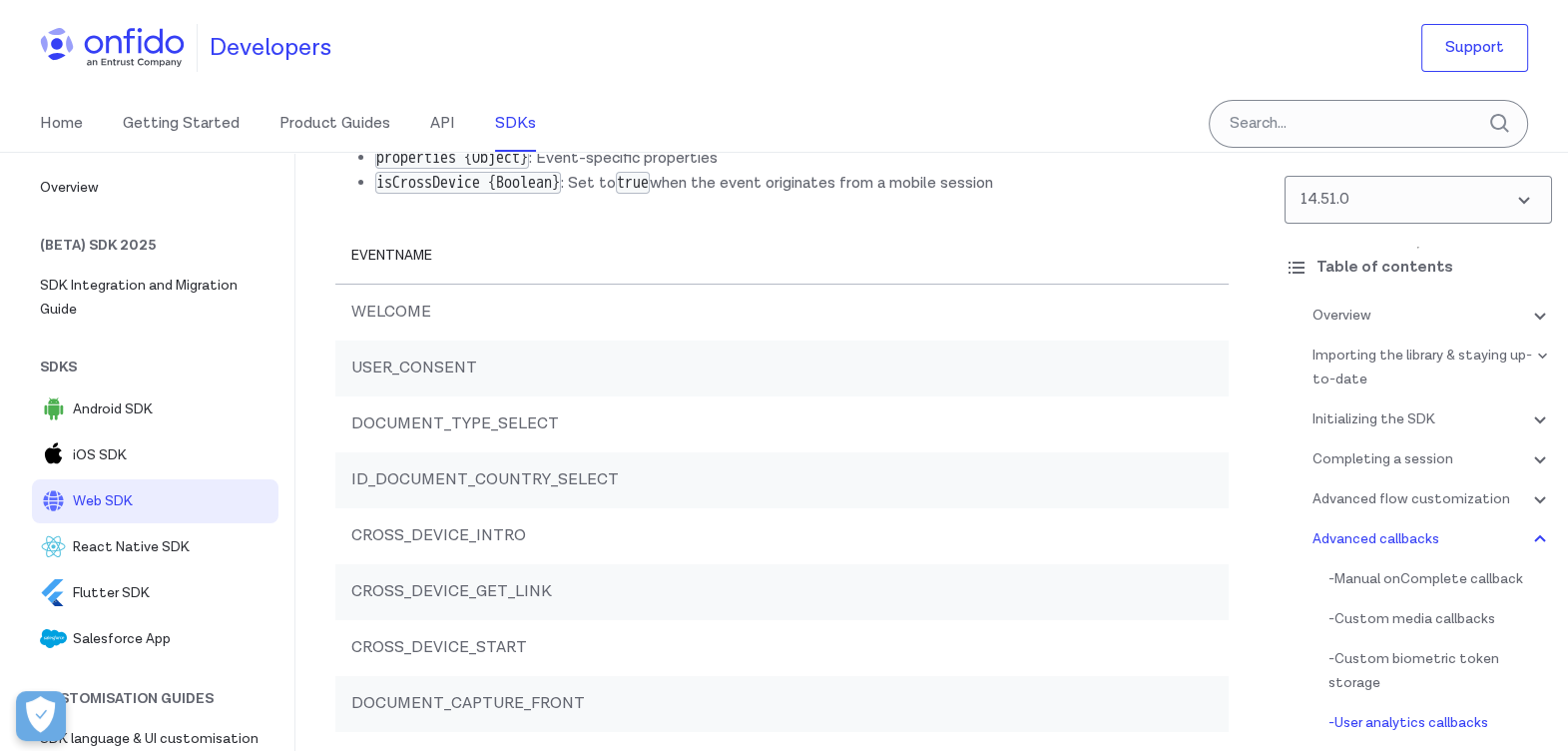 click on "}" at bounding box center (622, 2015) 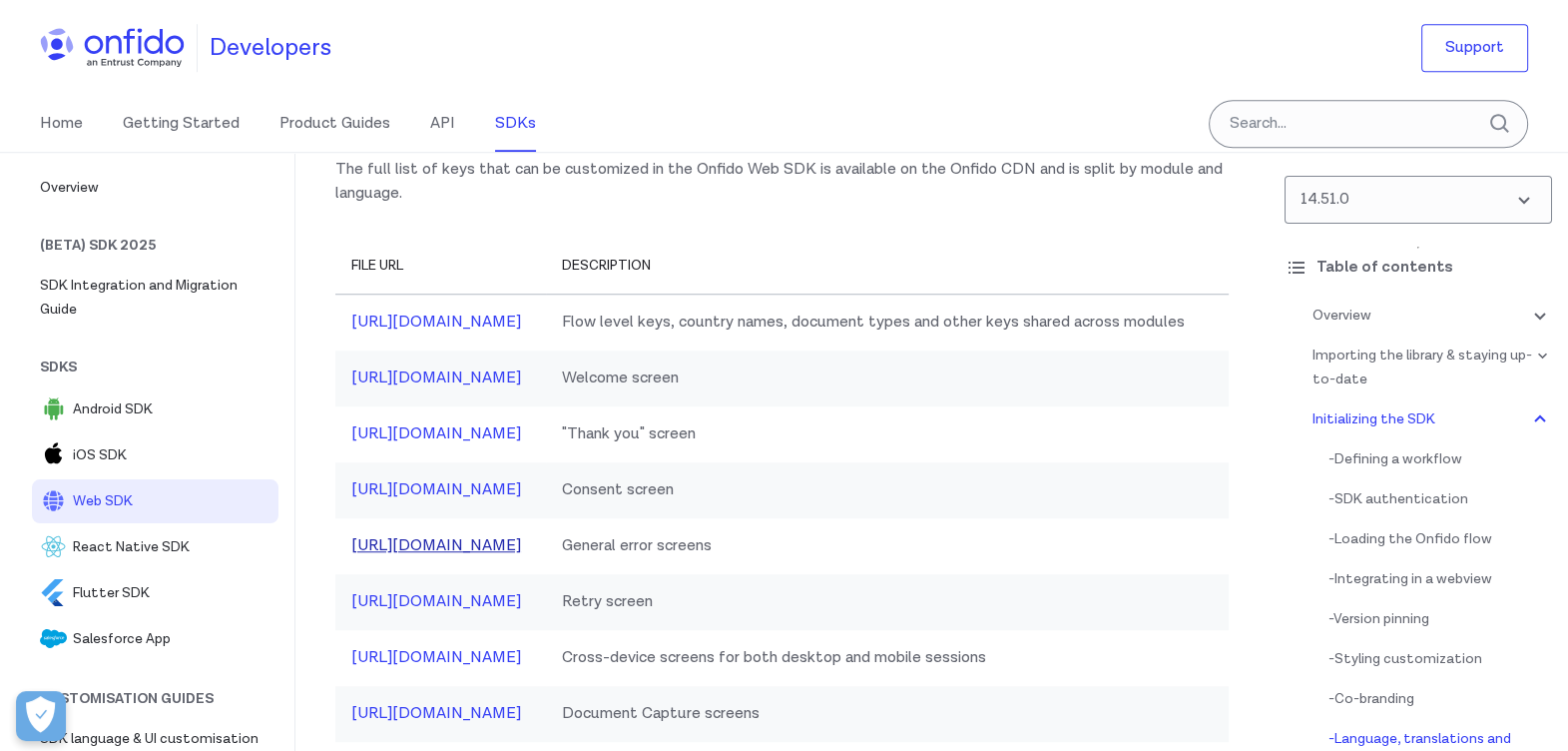 scroll, scrollTop: 11314, scrollLeft: 0, axis: vertical 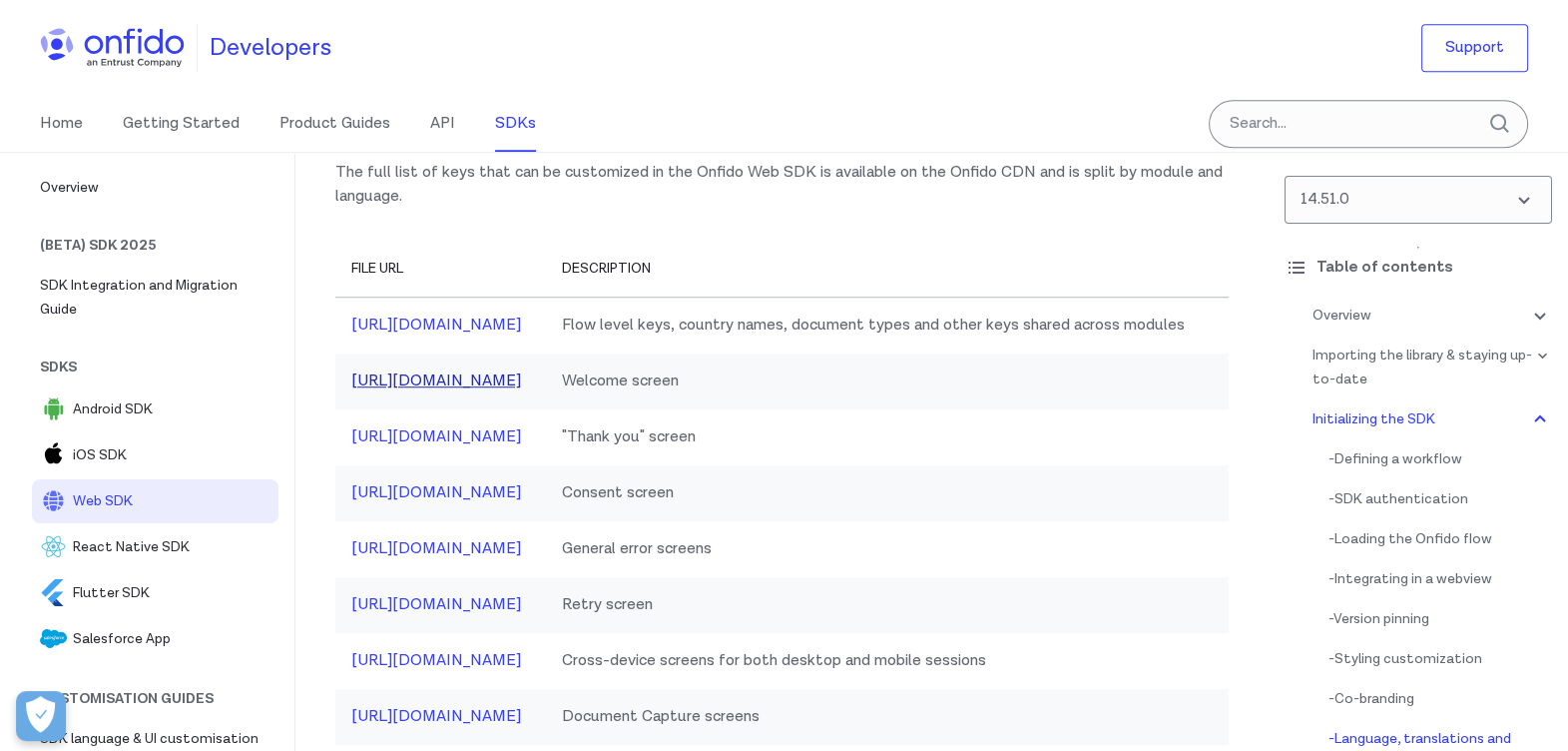 click on "[URL][DOMAIN_NAME]" at bounding box center (436, 380) 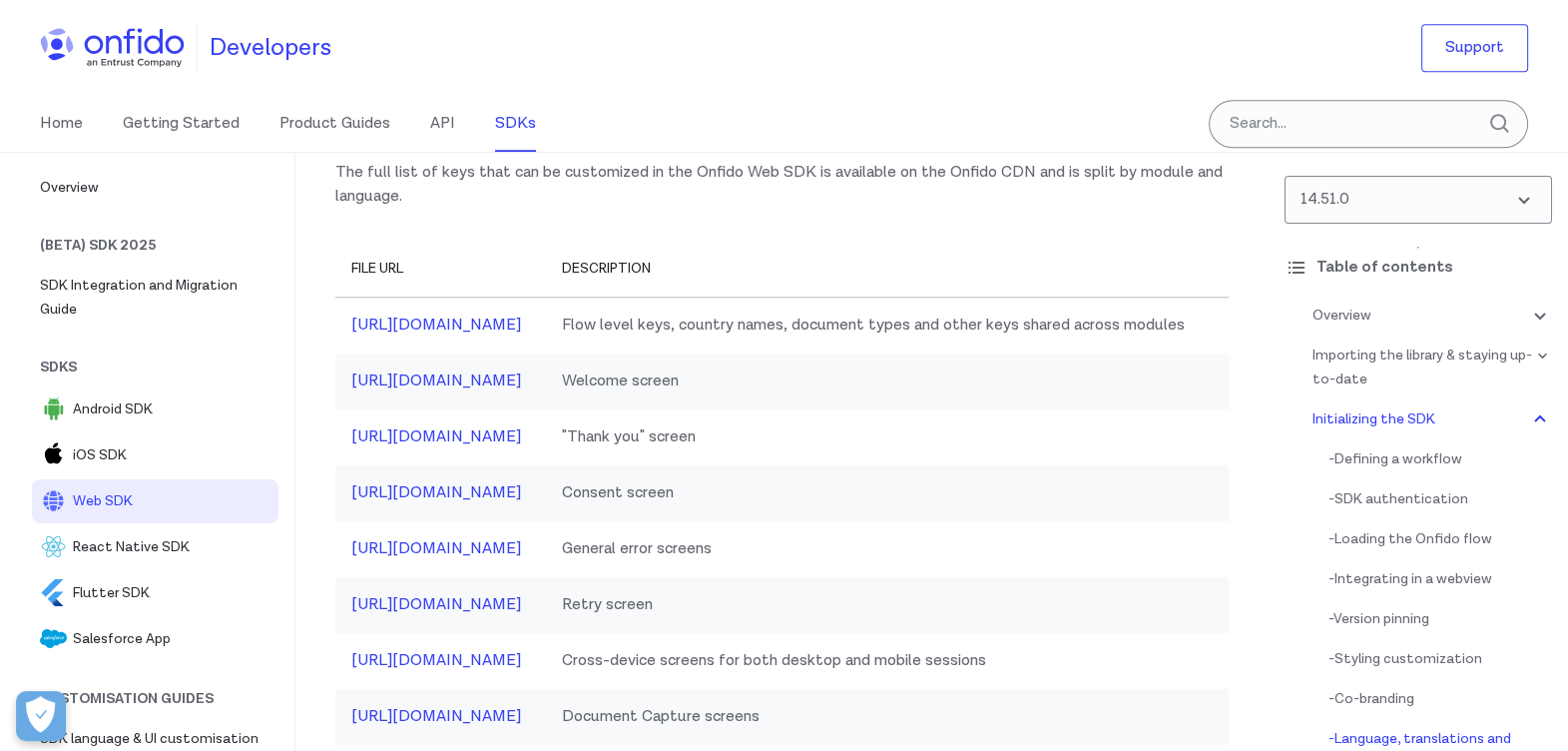 scroll, scrollTop: 0, scrollLeft: 0, axis: both 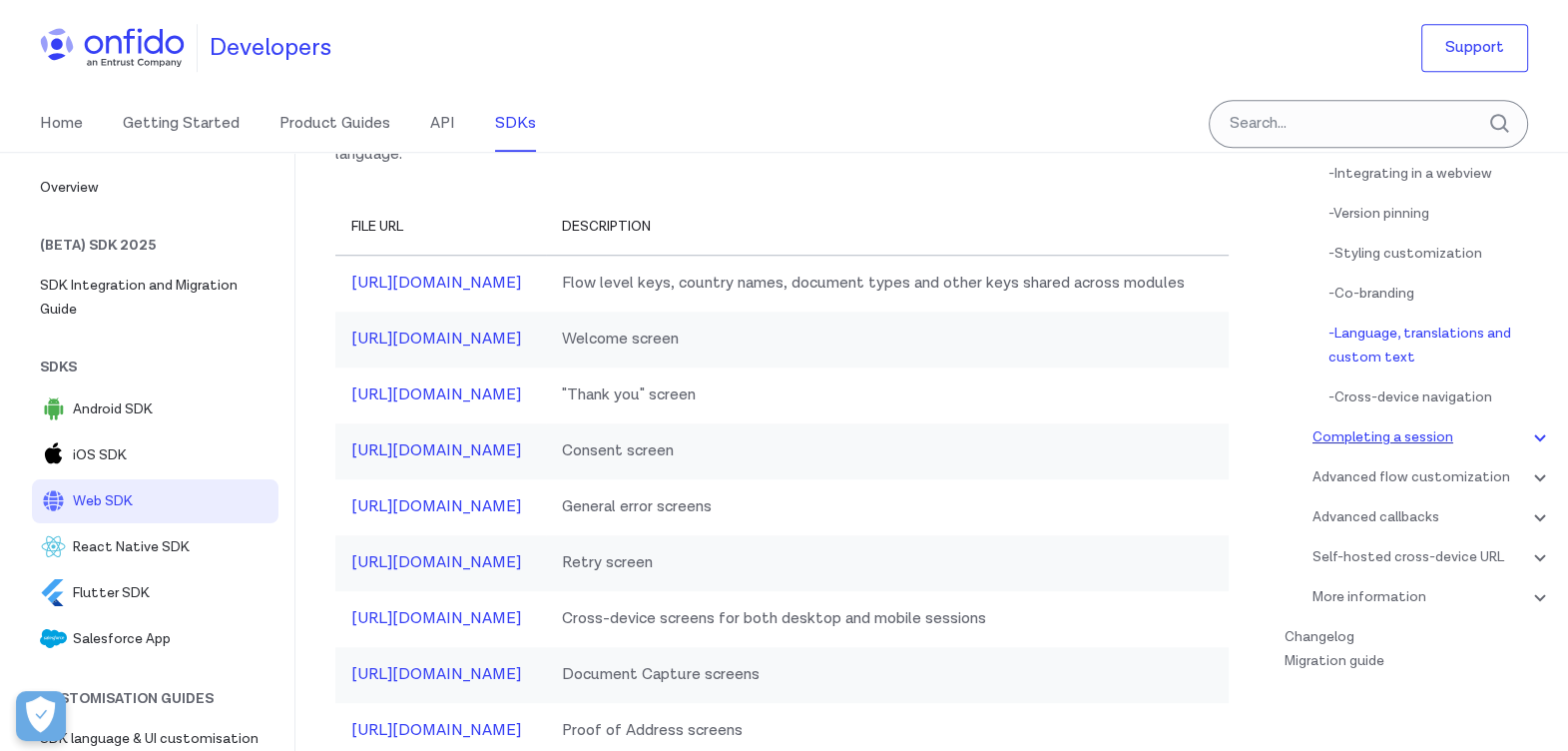 click on "Completing a session" at bounding box center [1432, 437] 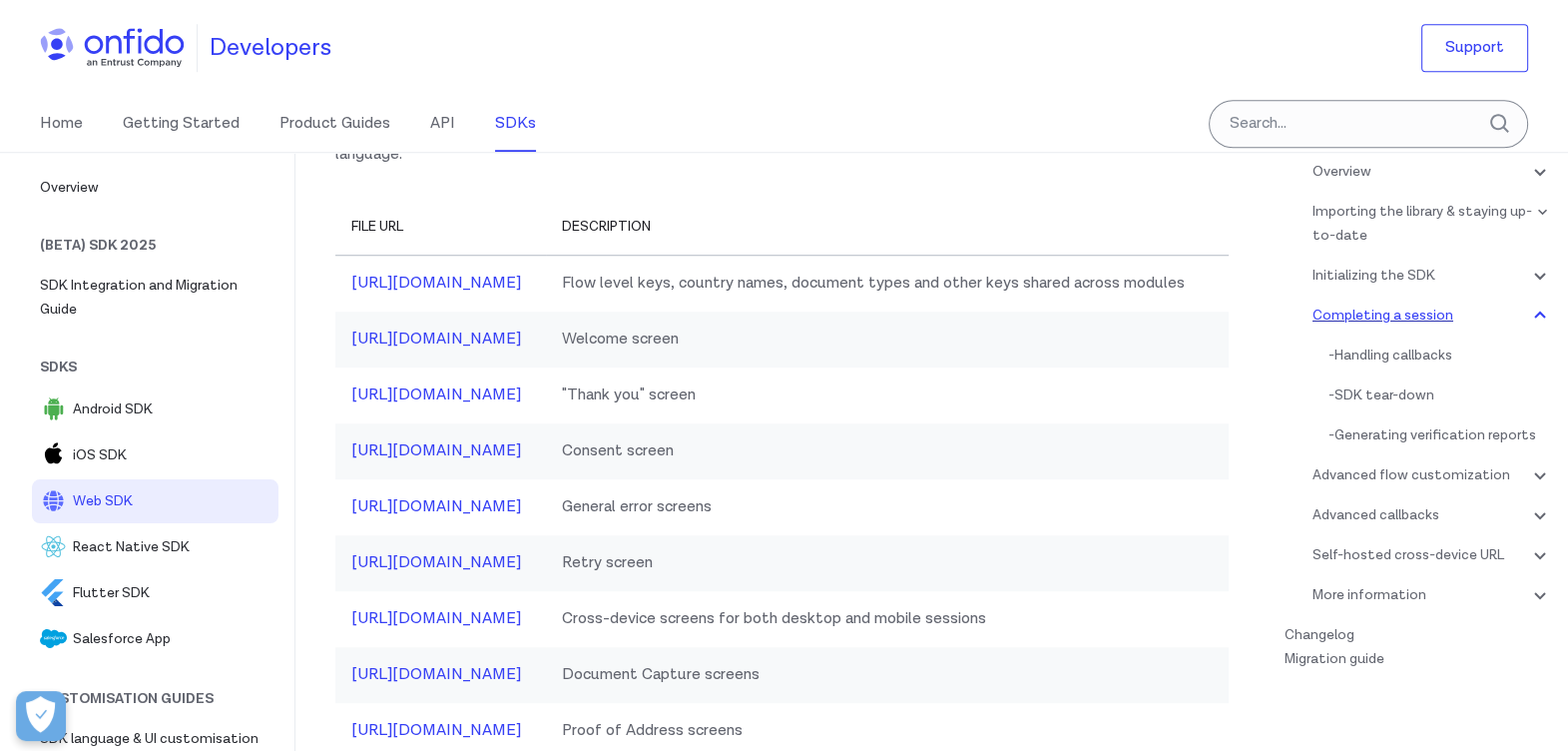 scroll, scrollTop: 17690, scrollLeft: 0, axis: vertical 